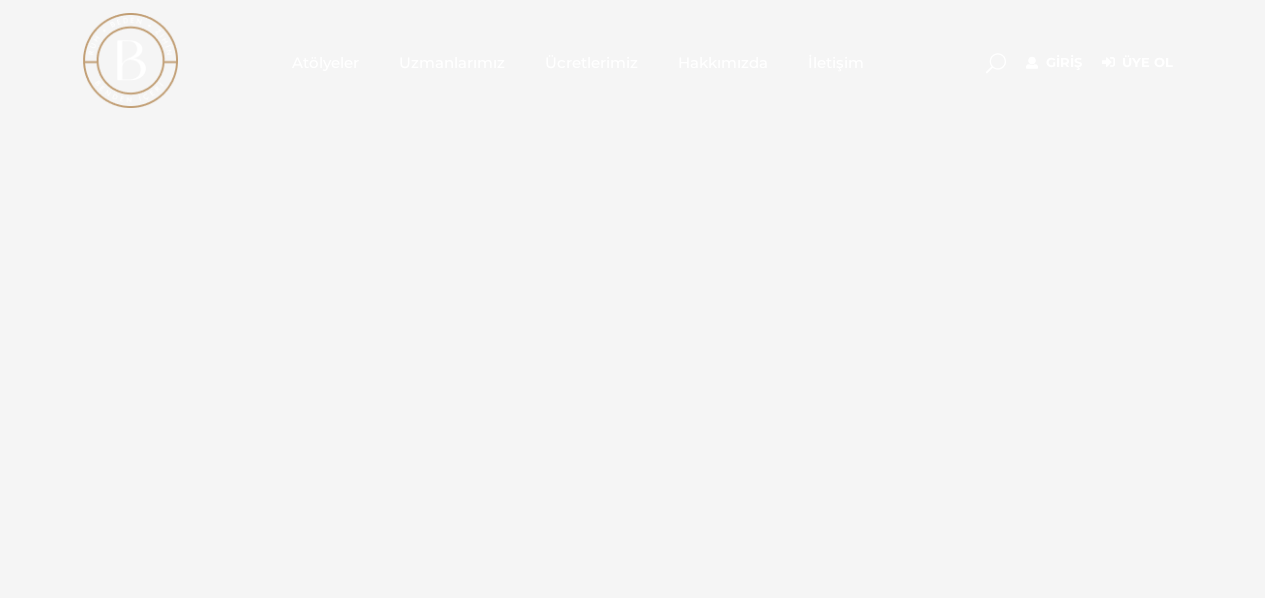 scroll, scrollTop: 0, scrollLeft: 0, axis: both 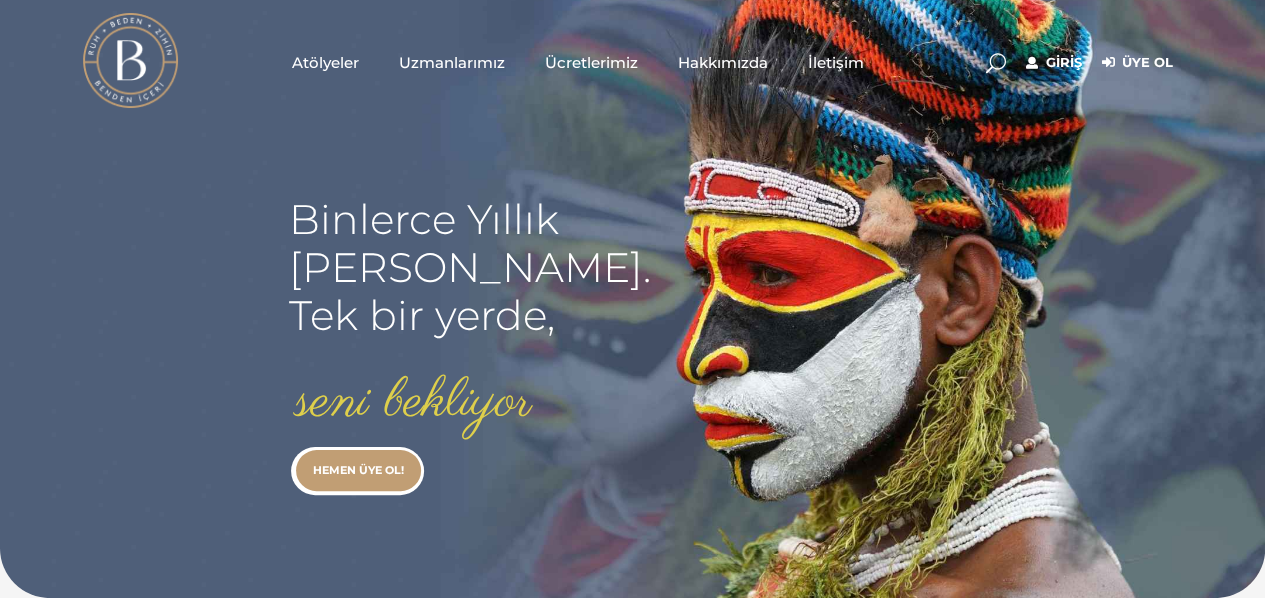 type on "[EMAIL_ADDRESS][DOMAIN_NAME]" 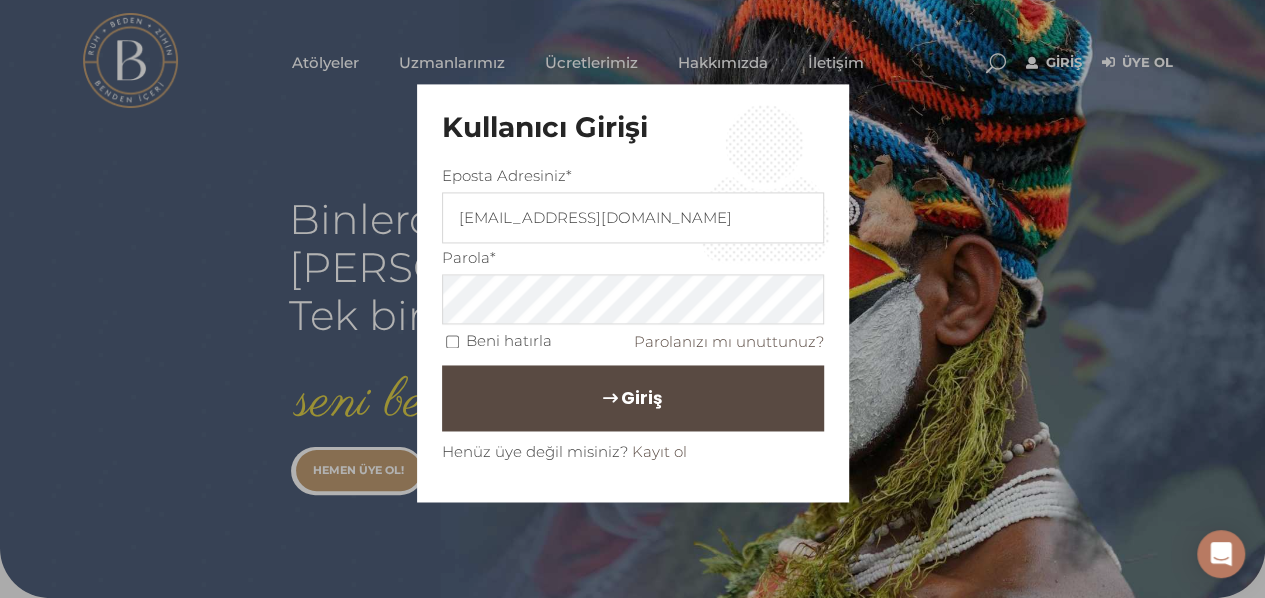 click on "Giriş" at bounding box center [641, 399] 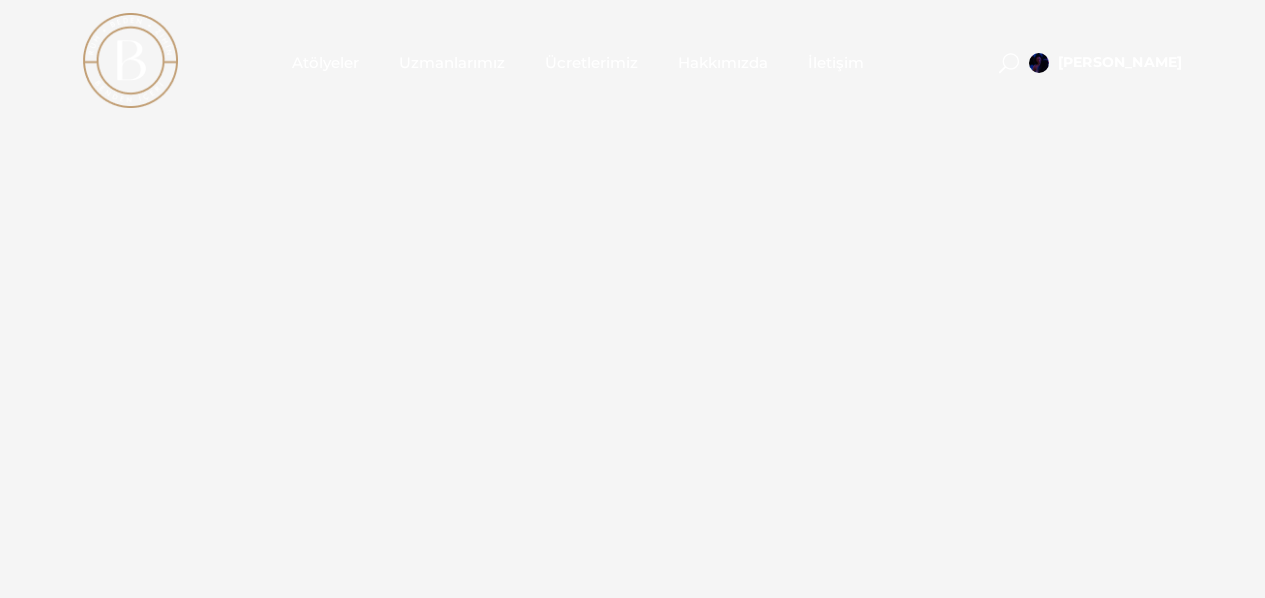 scroll, scrollTop: 0, scrollLeft: 0, axis: both 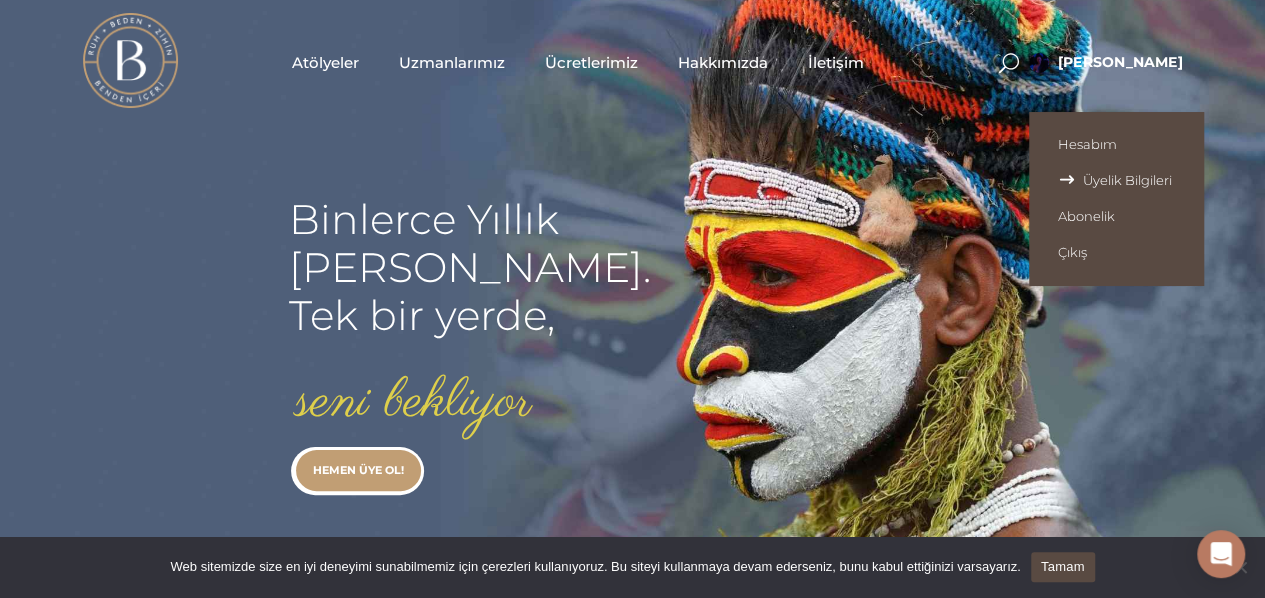 click on "Üyelik Bilgileri" at bounding box center [1116, 180] 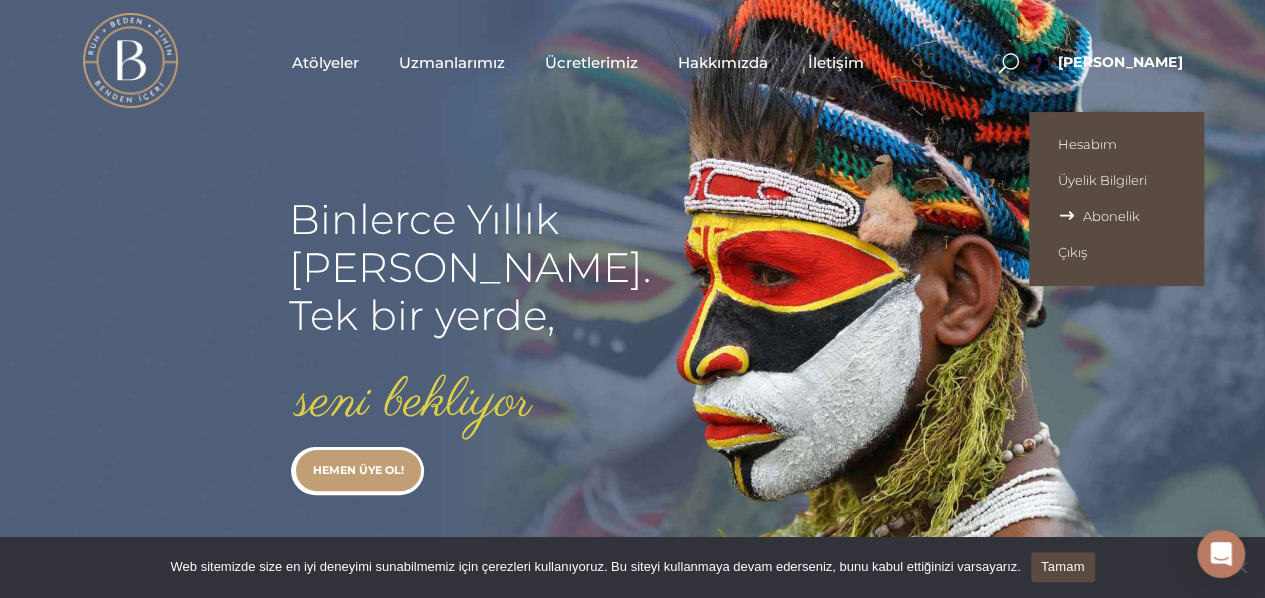 click on "Abonelik" at bounding box center (1116, 216) 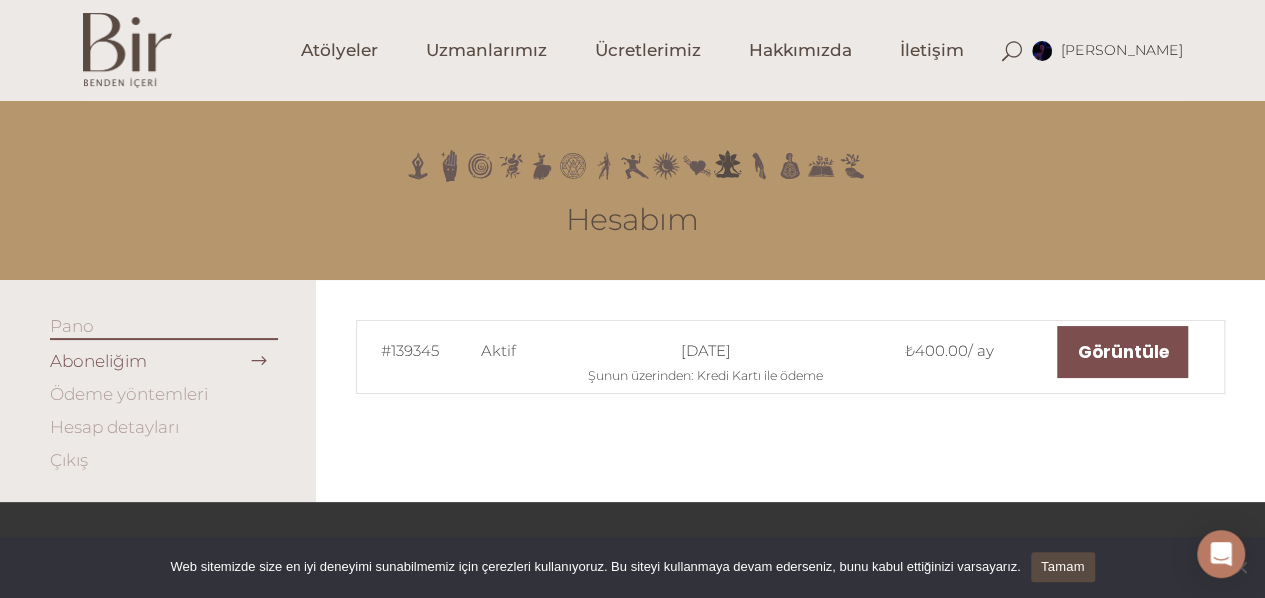 scroll, scrollTop: 100, scrollLeft: 0, axis: vertical 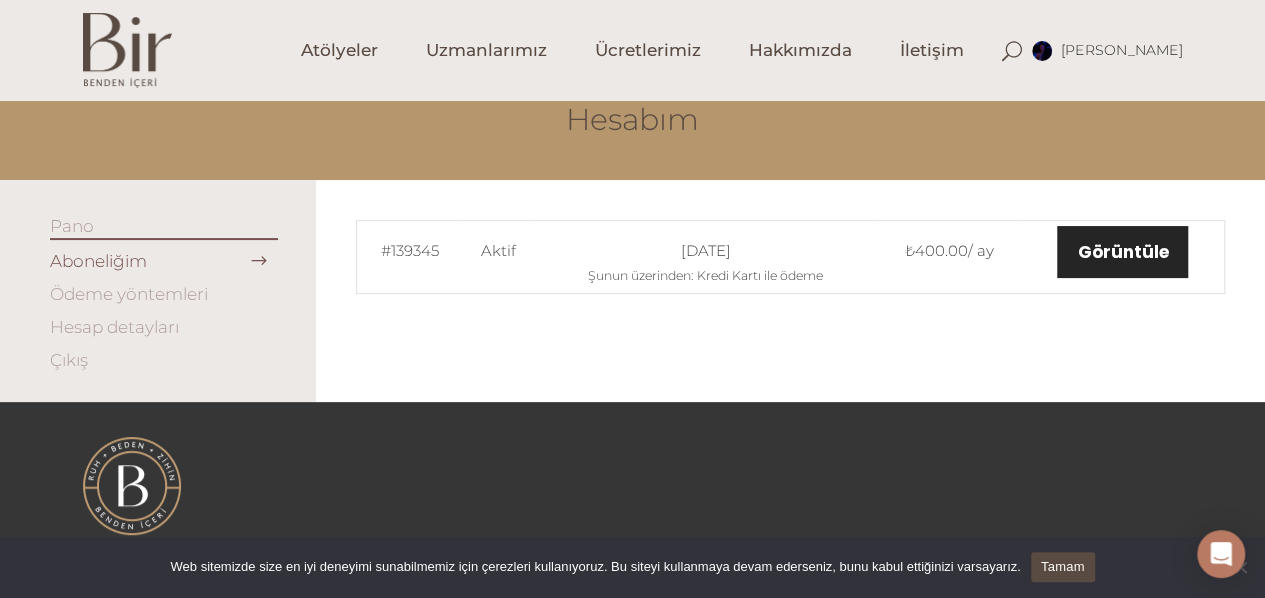 click on "Görüntüle" at bounding box center [1122, 252] 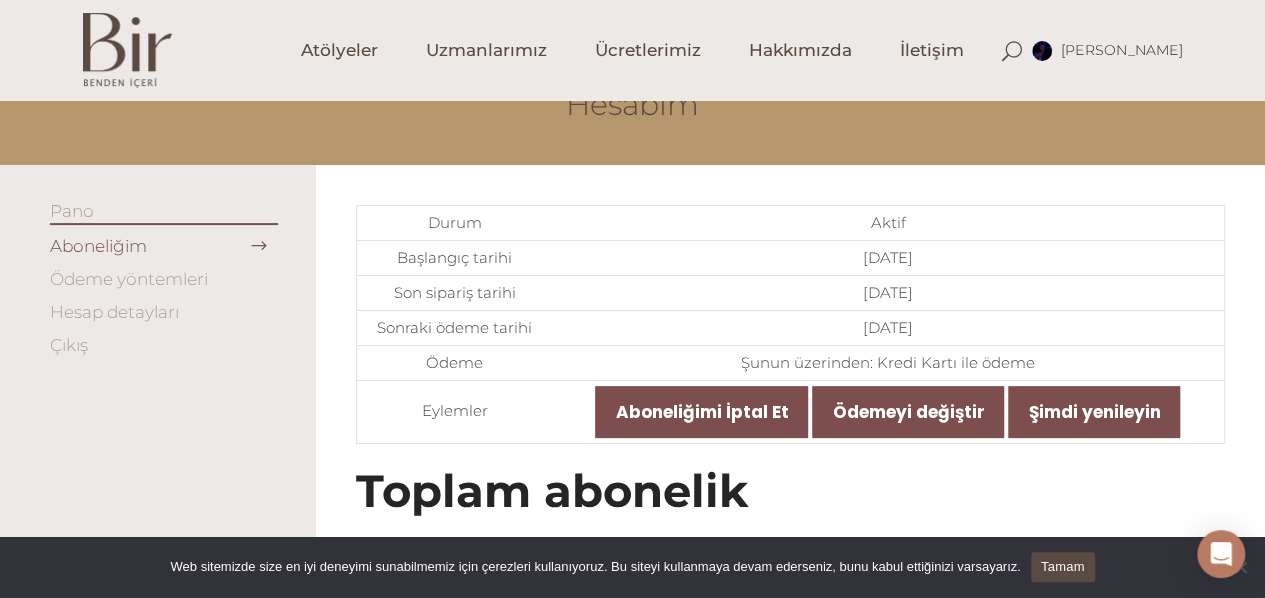 scroll, scrollTop: 200, scrollLeft: 0, axis: vertical 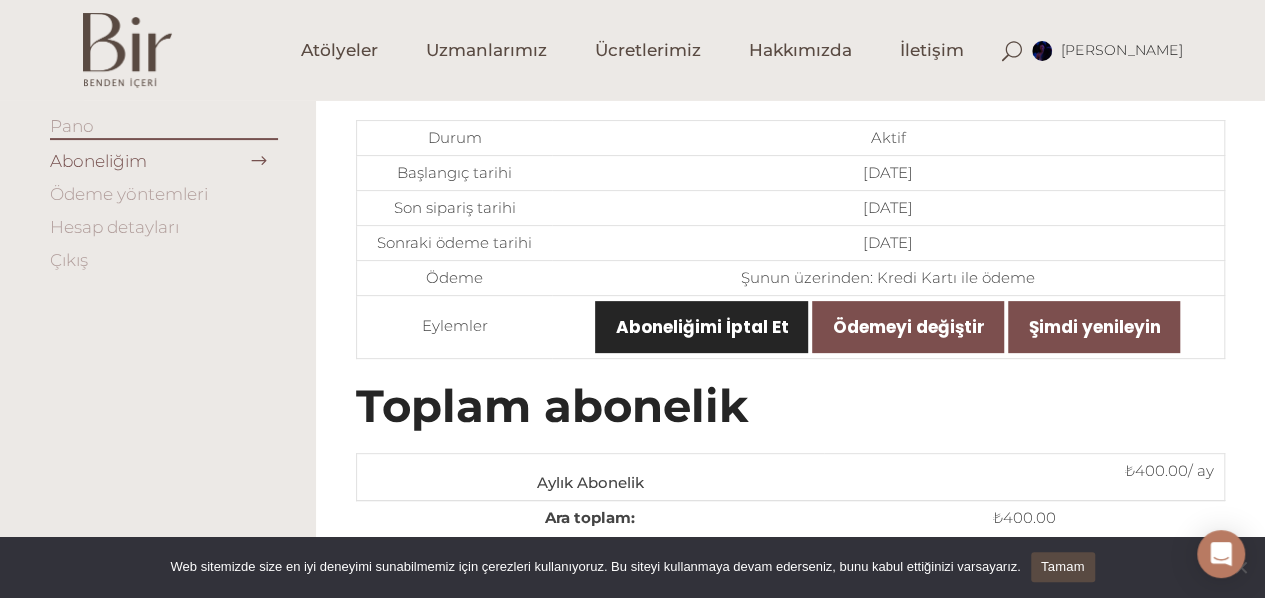 click on "Aboneliğimi İptal Et" at bounding box center [701, 327] 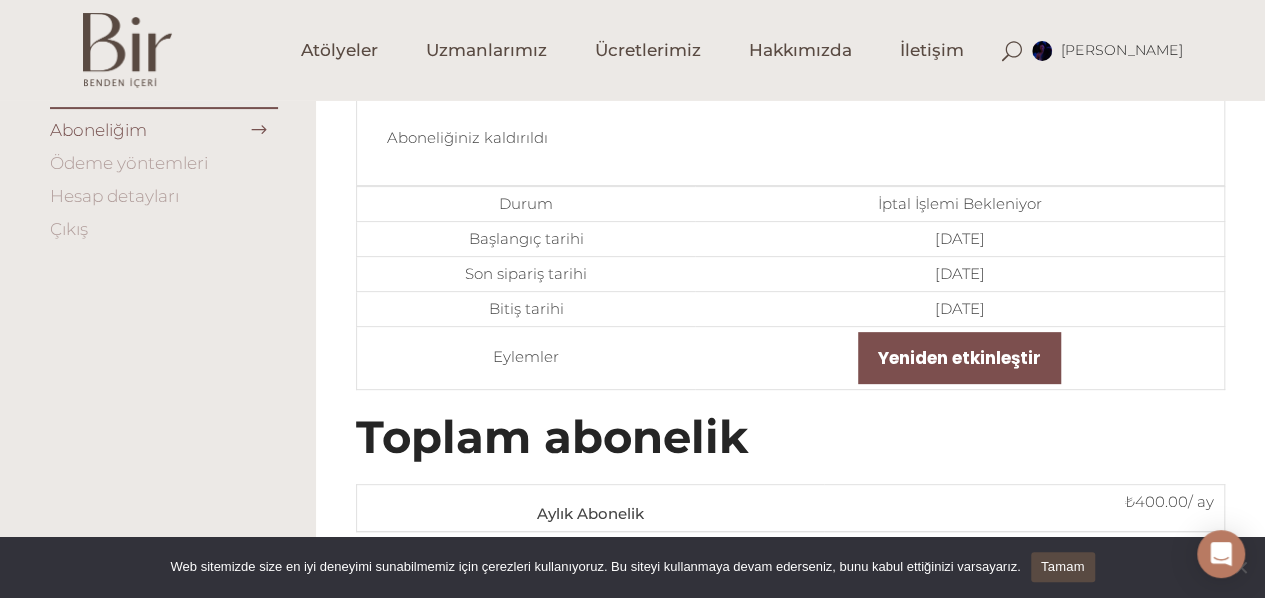 scroll, scrollTop: 200, scrollLeft: 0, axis: vertical 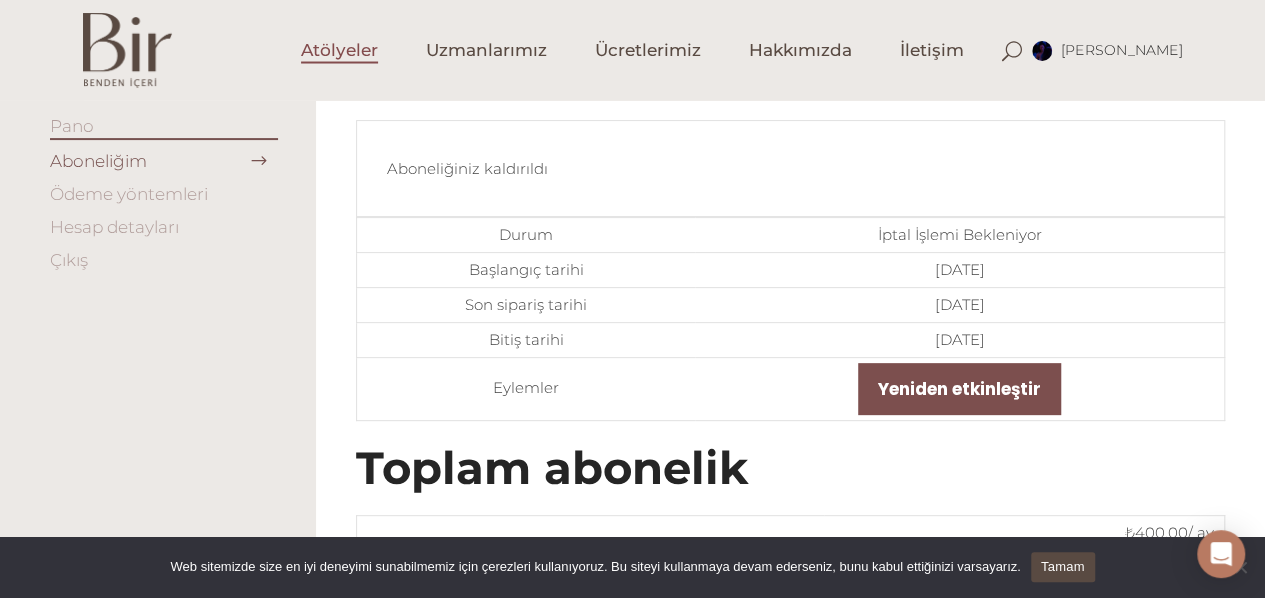 click on "Atölyeler" at bounding box center [339, 50] 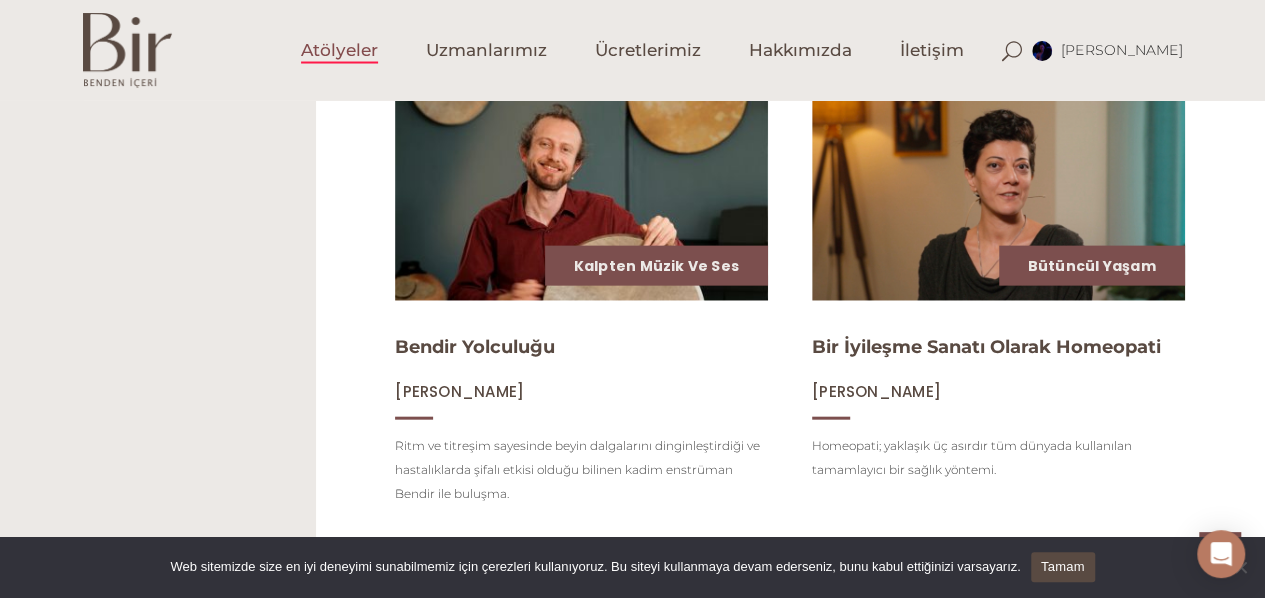 scroll, scrollTop: 2100, scrollLeft: 0, axis: vertical 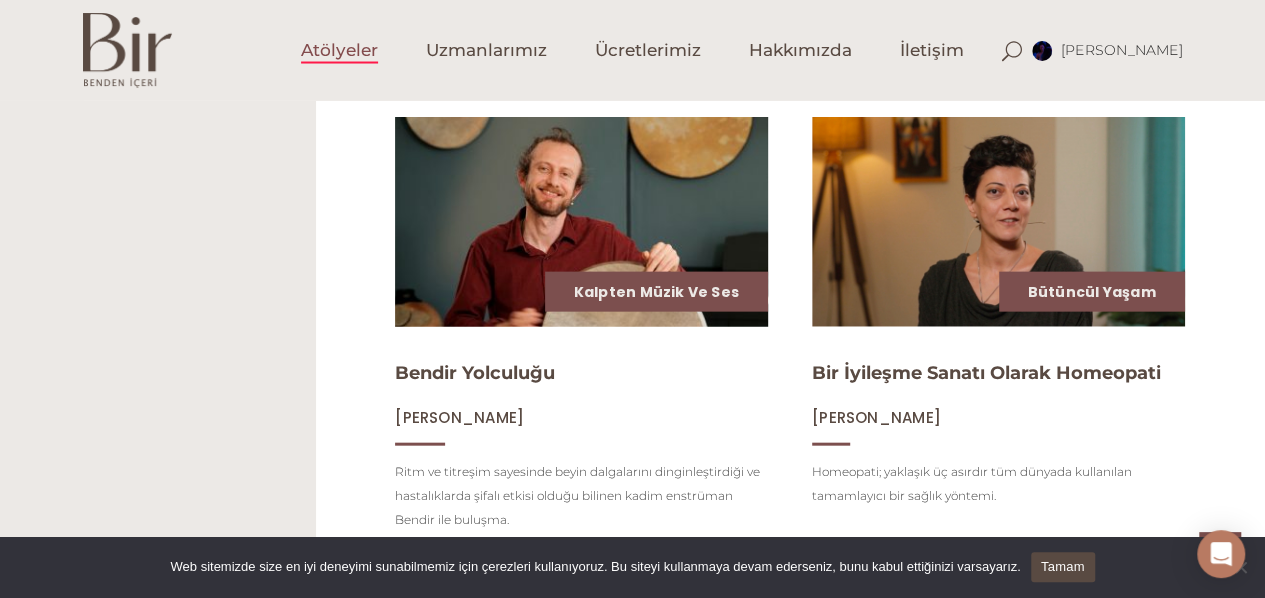 click at bounding box center (582, 222) 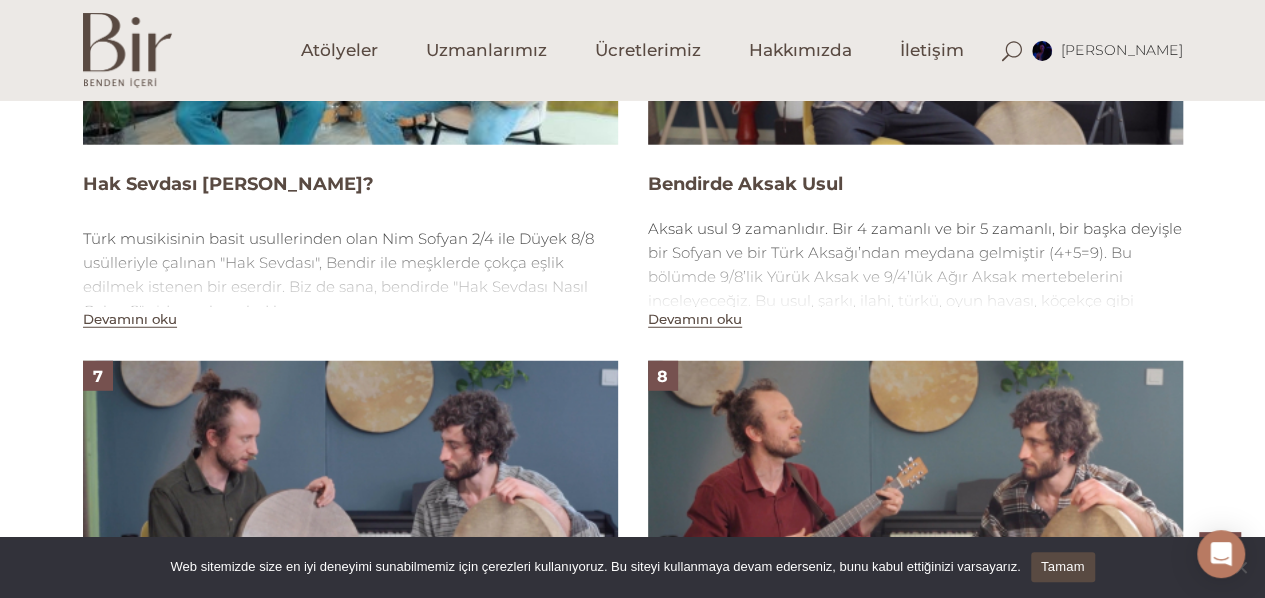 scroll, scrollTop: 2454, scrollLeft: 0, axis: vertical 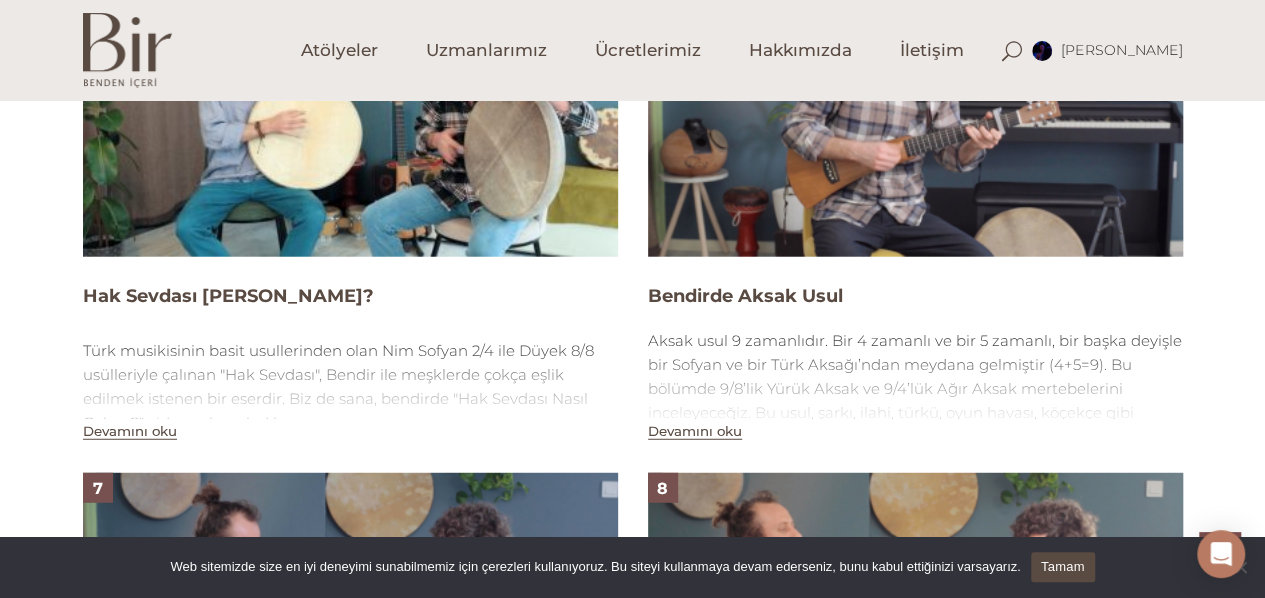 click on "Devamını oku" at bounding box center [130, 431] 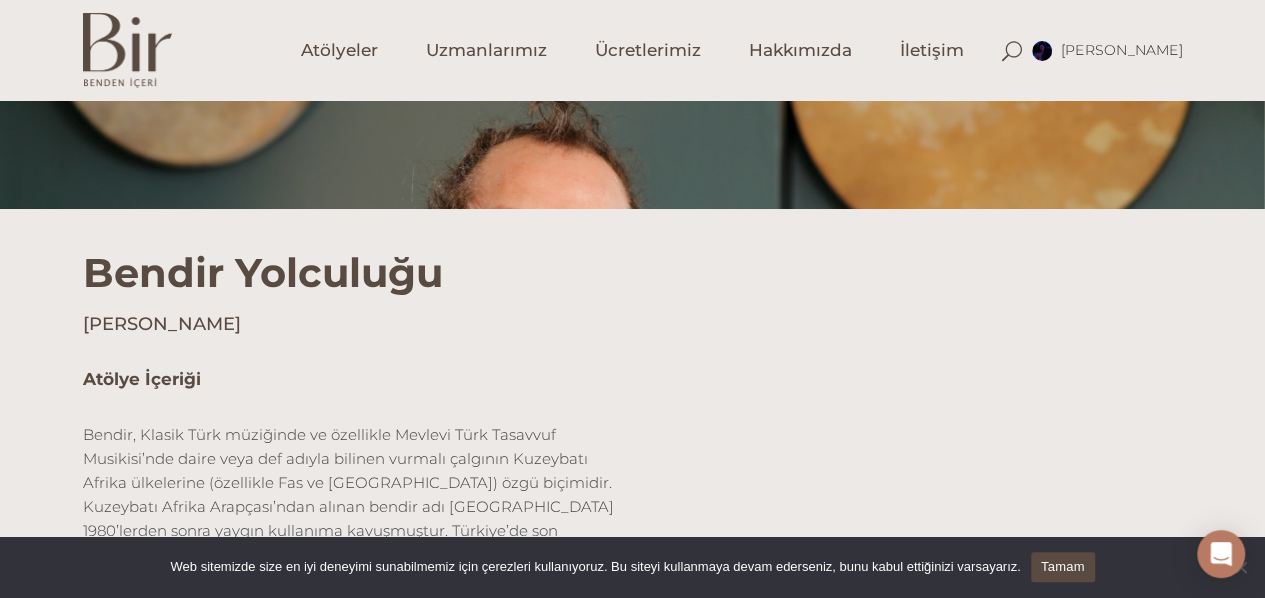 scroll, scrollTop: 0, scrollLeft: 0, axis: both 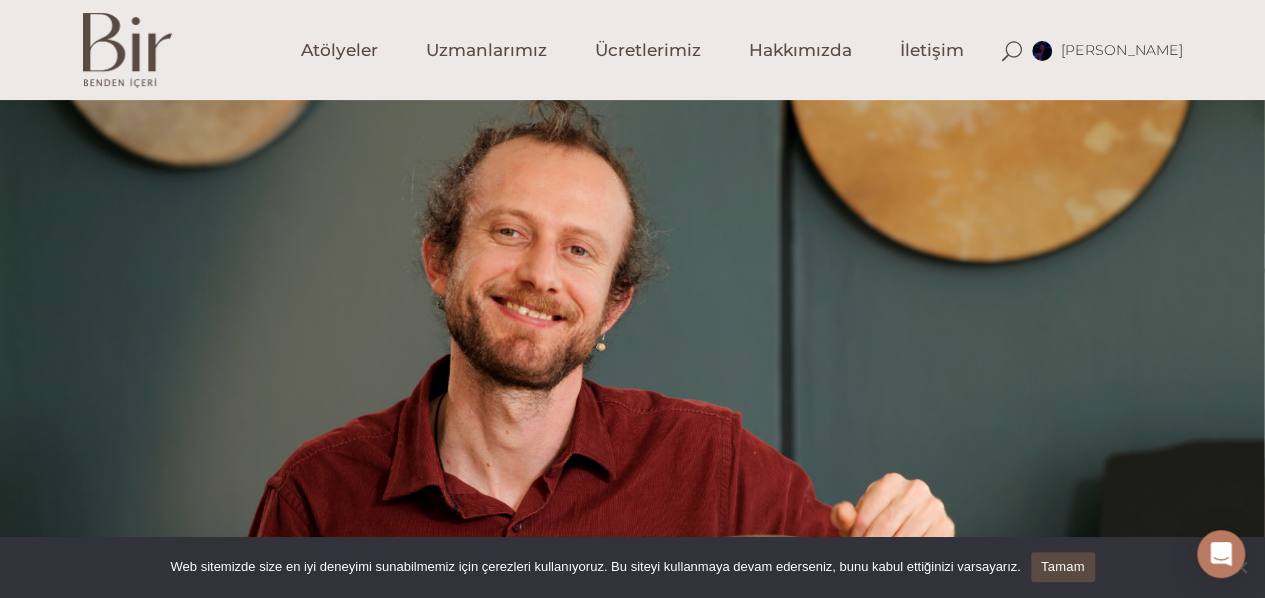 click at bounding box center [127, 50] 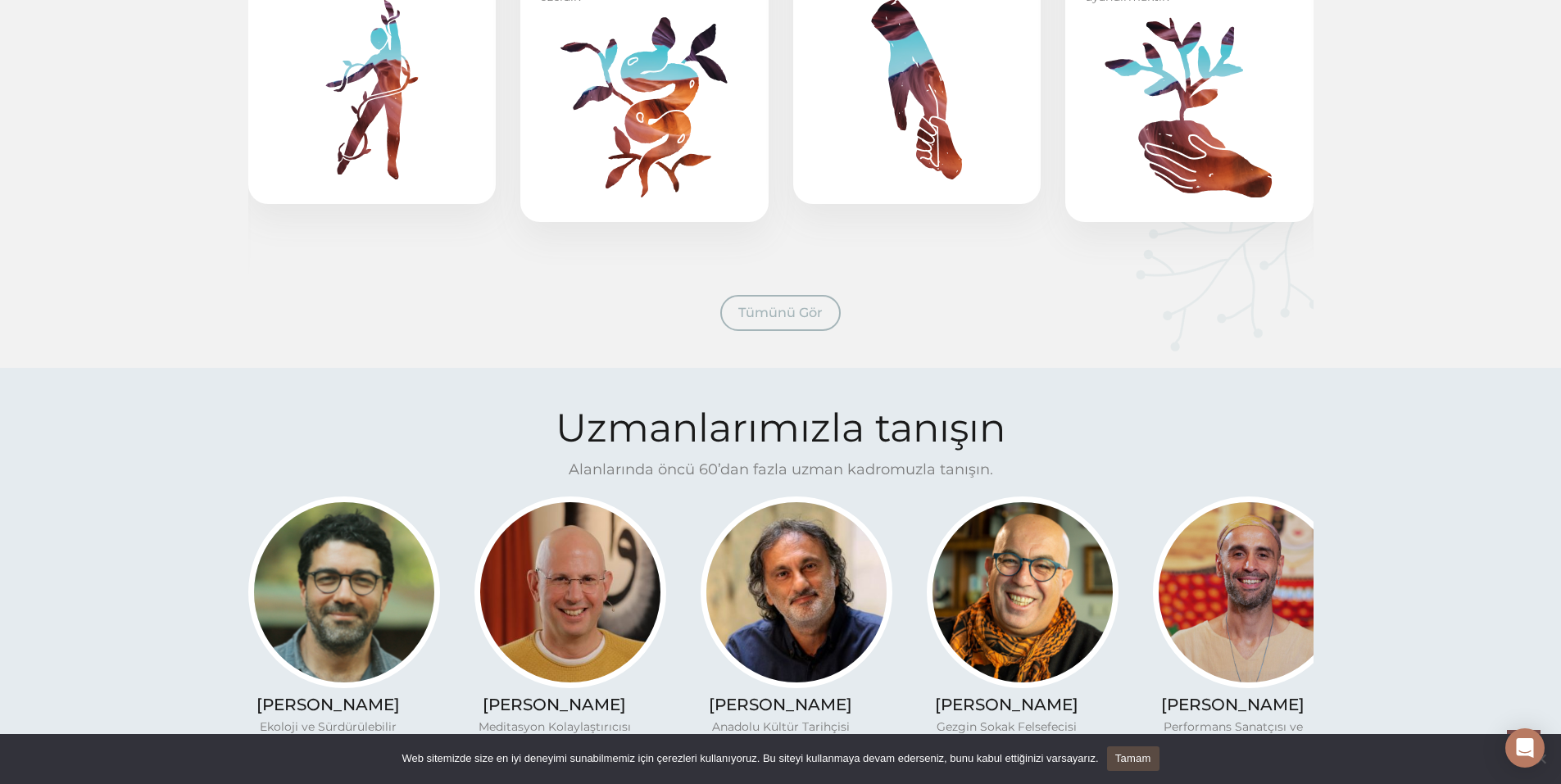 scroll, scrollTop: 761, scrollLeft: 0, axis: vertical 